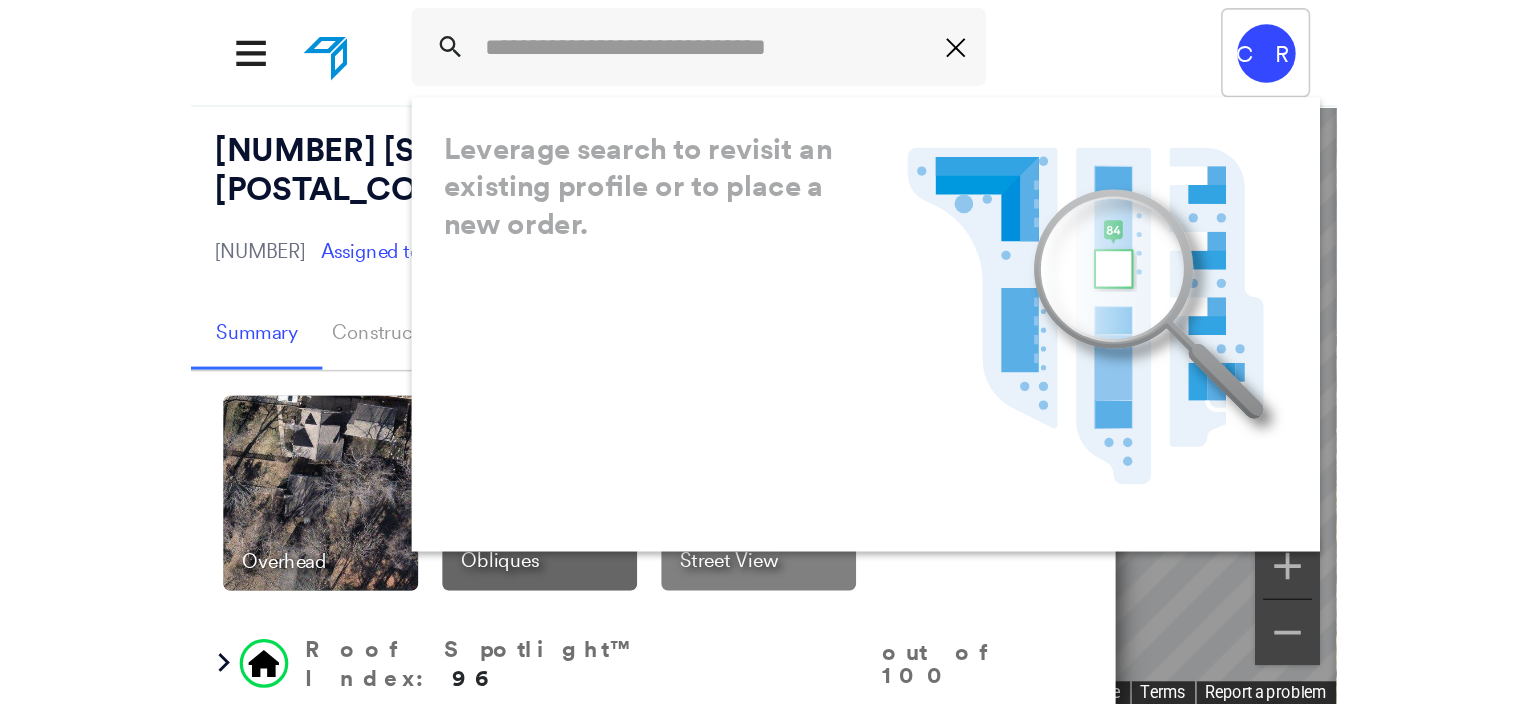 scroll, scrollTop: 0, scrollLeft: 0, axis: both 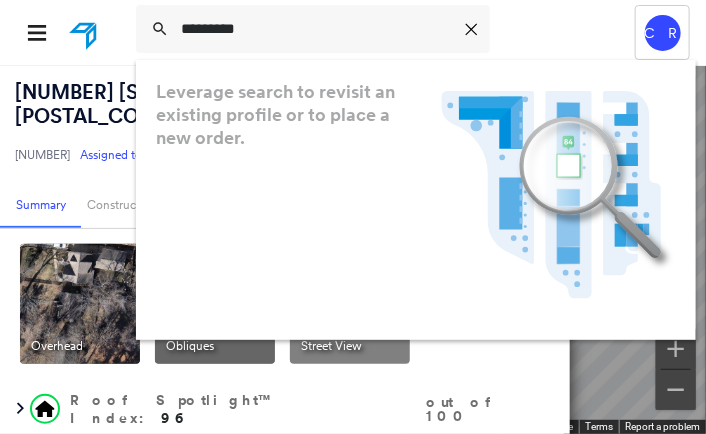 type on "*********" 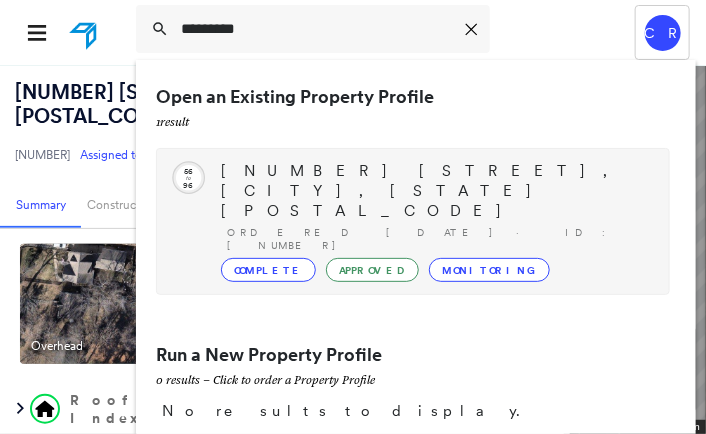 click on "Ordered [DATE] · ID: [NUMBER]" at bounding box center [438, 239] 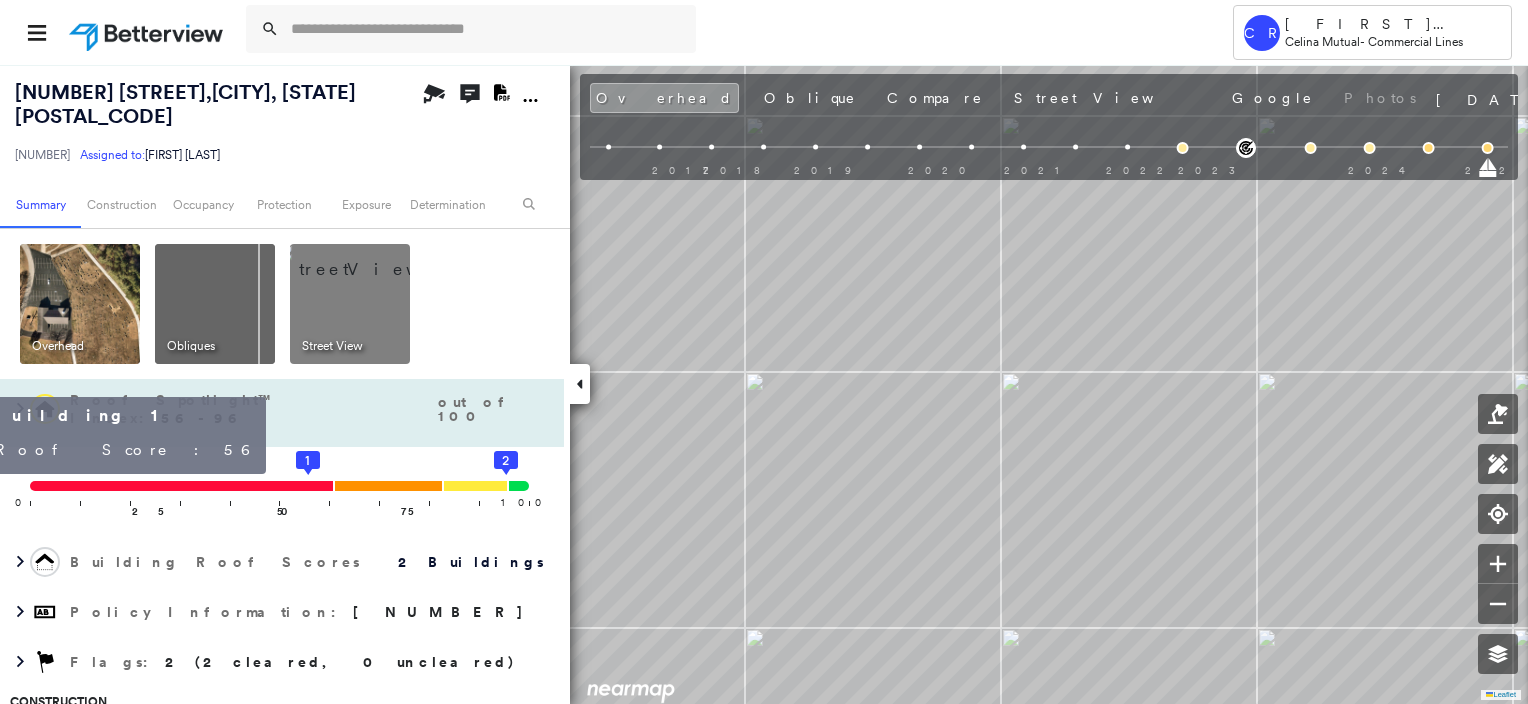 click 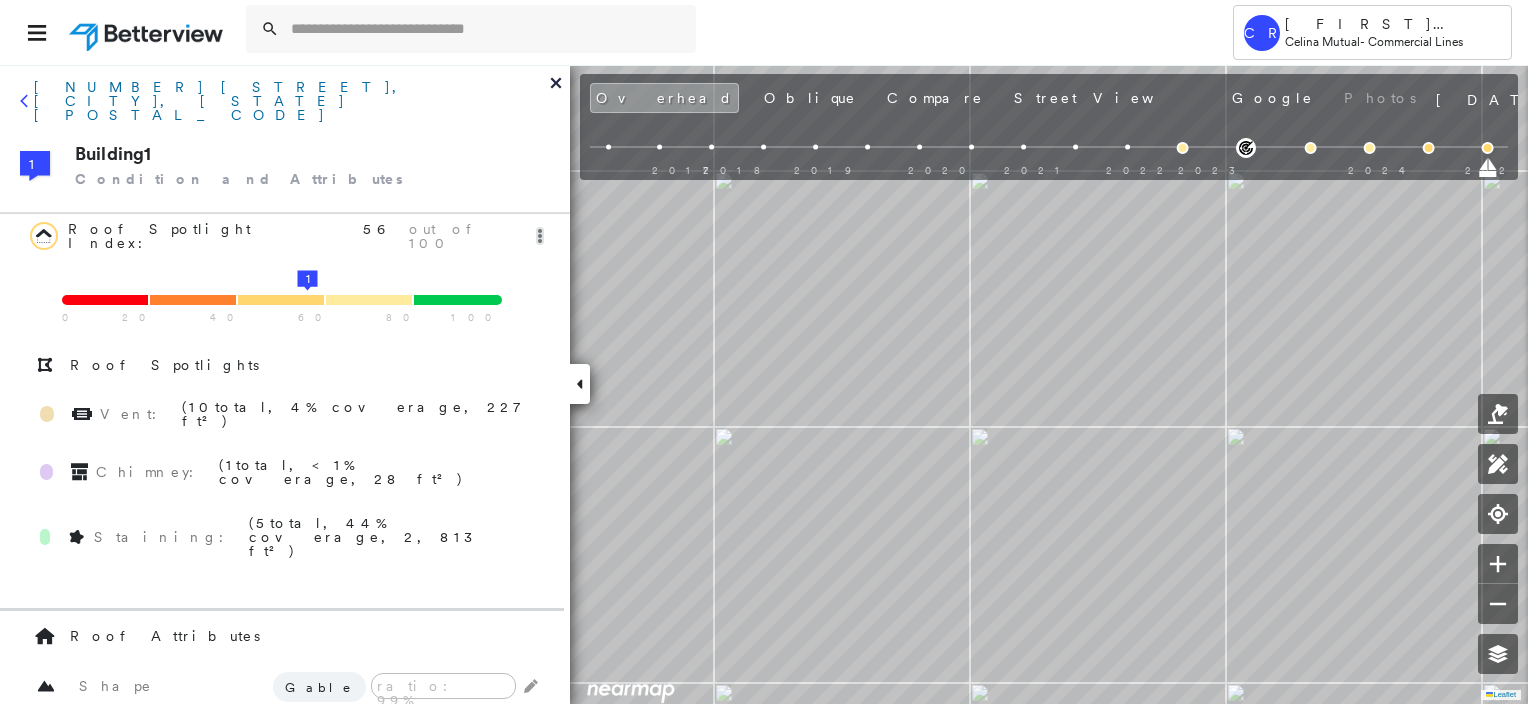 click on "[NUMBER] [STREET], [CITY], [STATE] [POSTAL_CODE]" at bounding box center [292, 101] 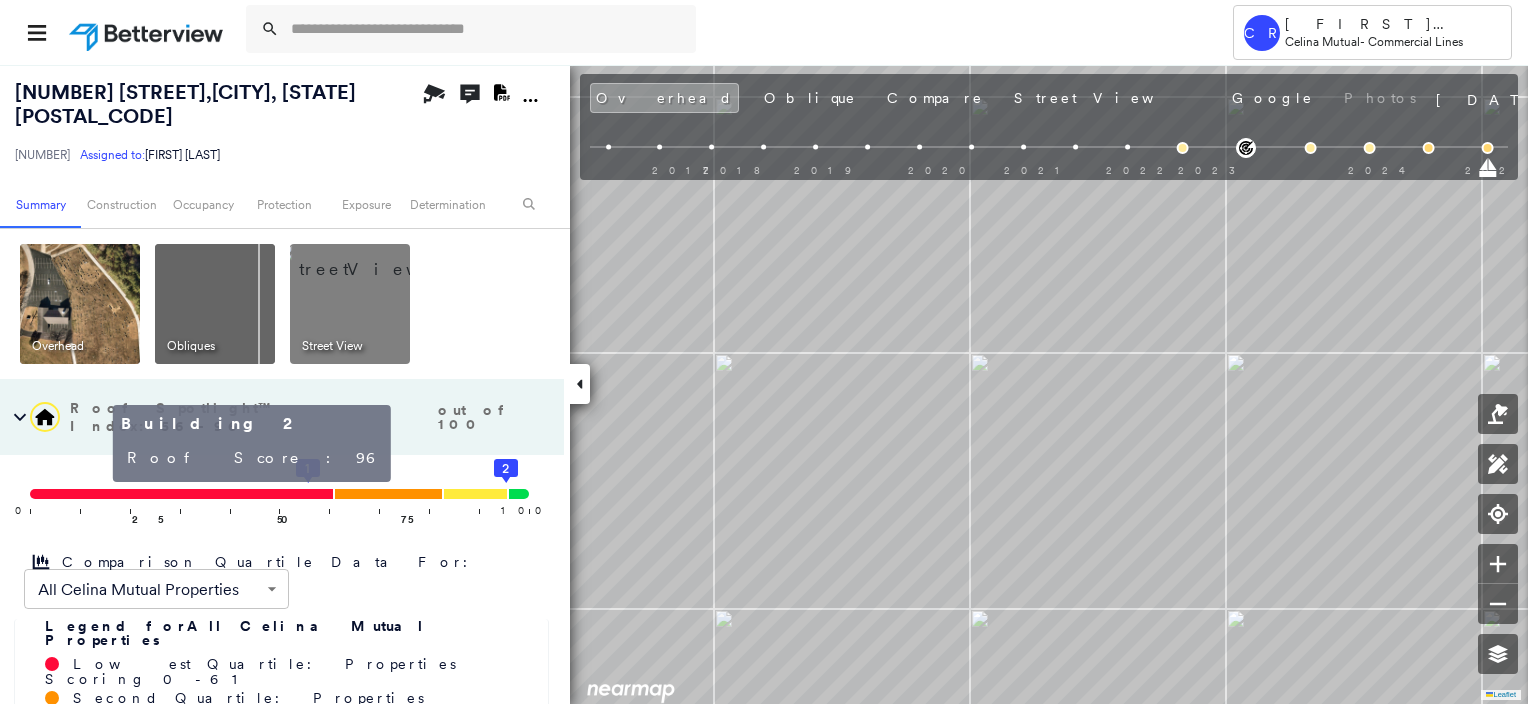 click 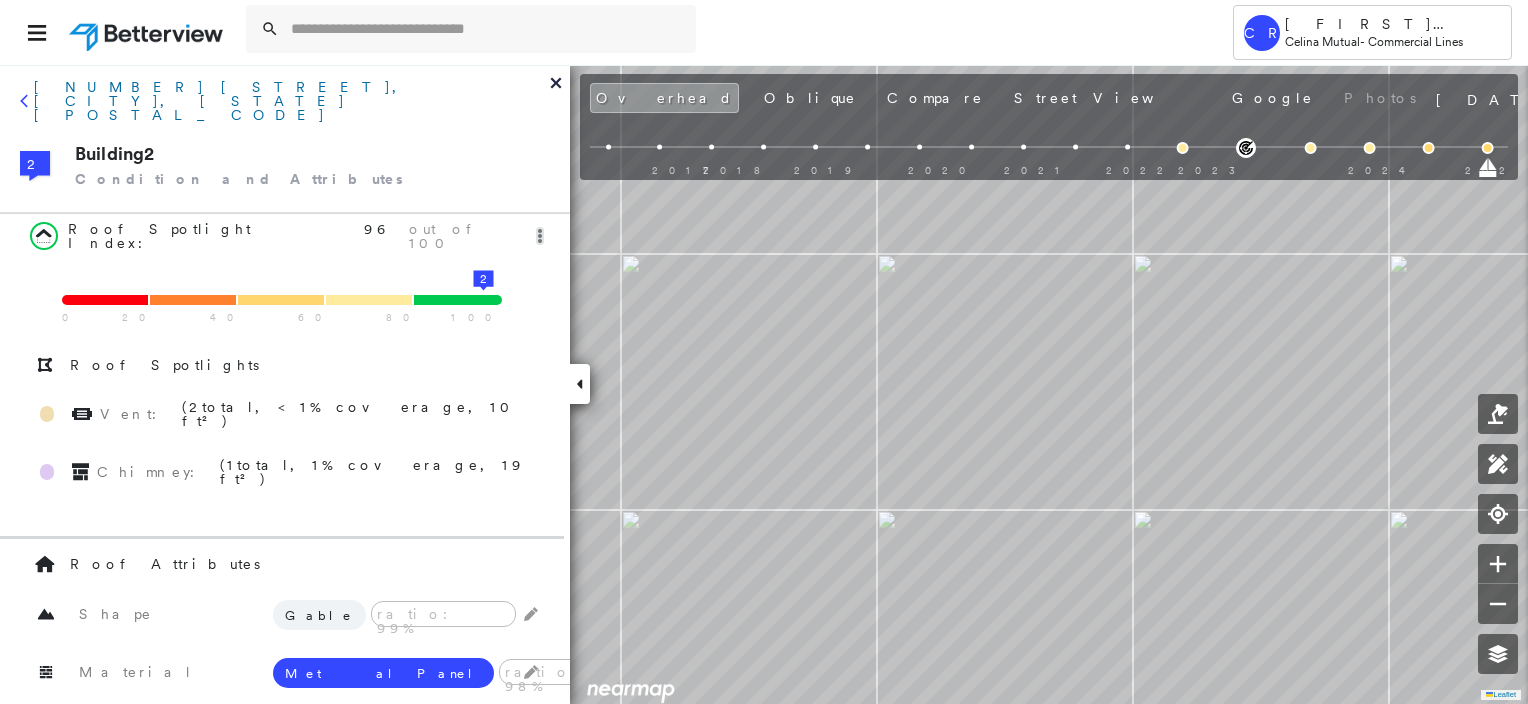 click on "[NUMBER] [STREET], [CITY], [STATE] [POSTAL_CODE]" at bounding box center (292, 101) 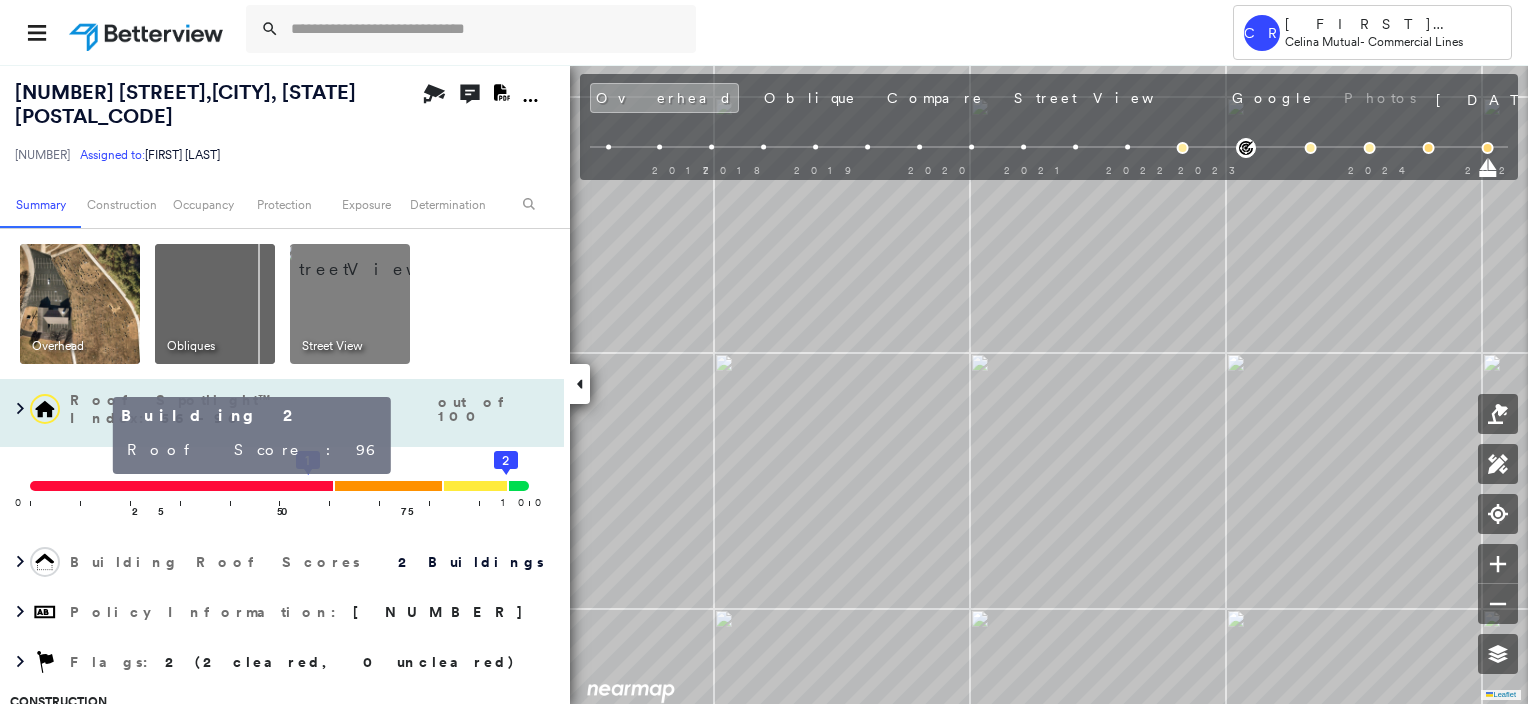 click 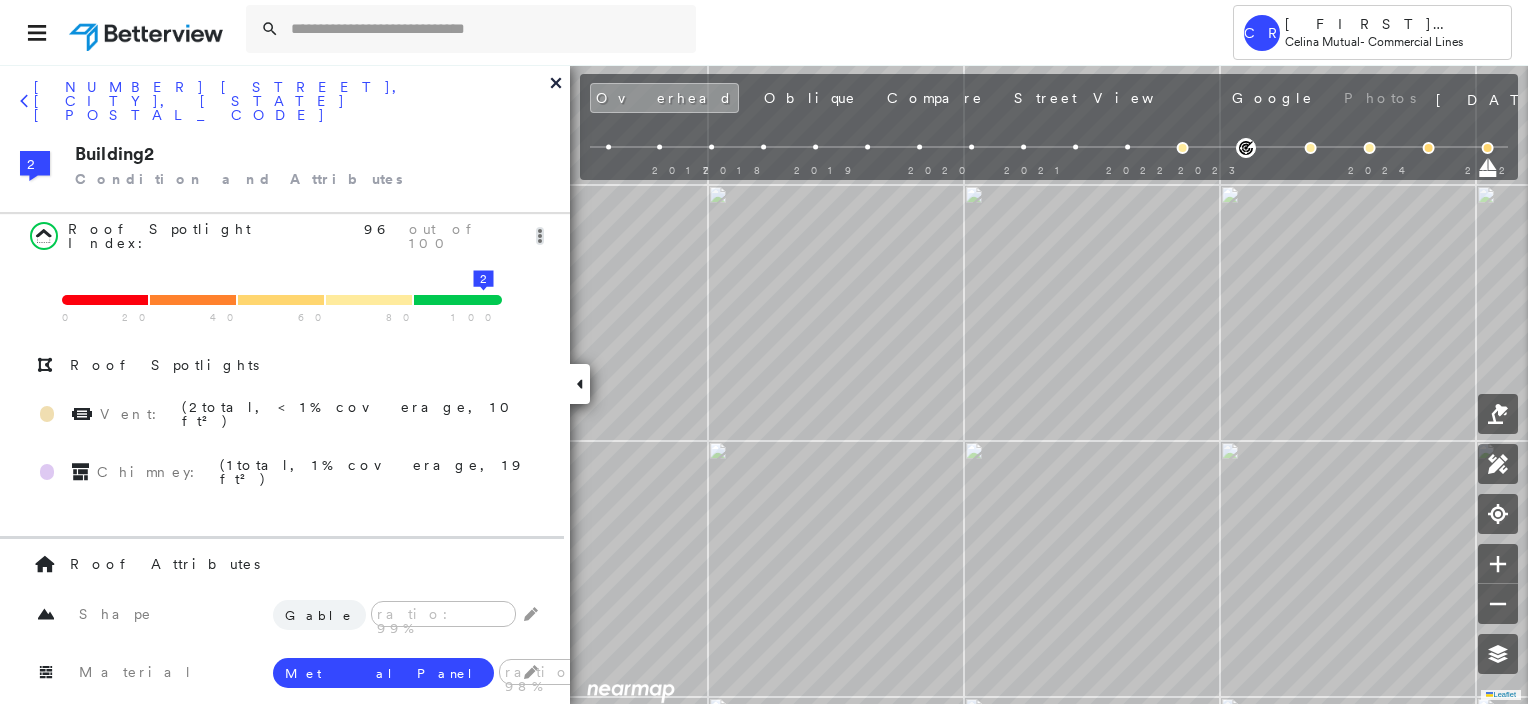 click 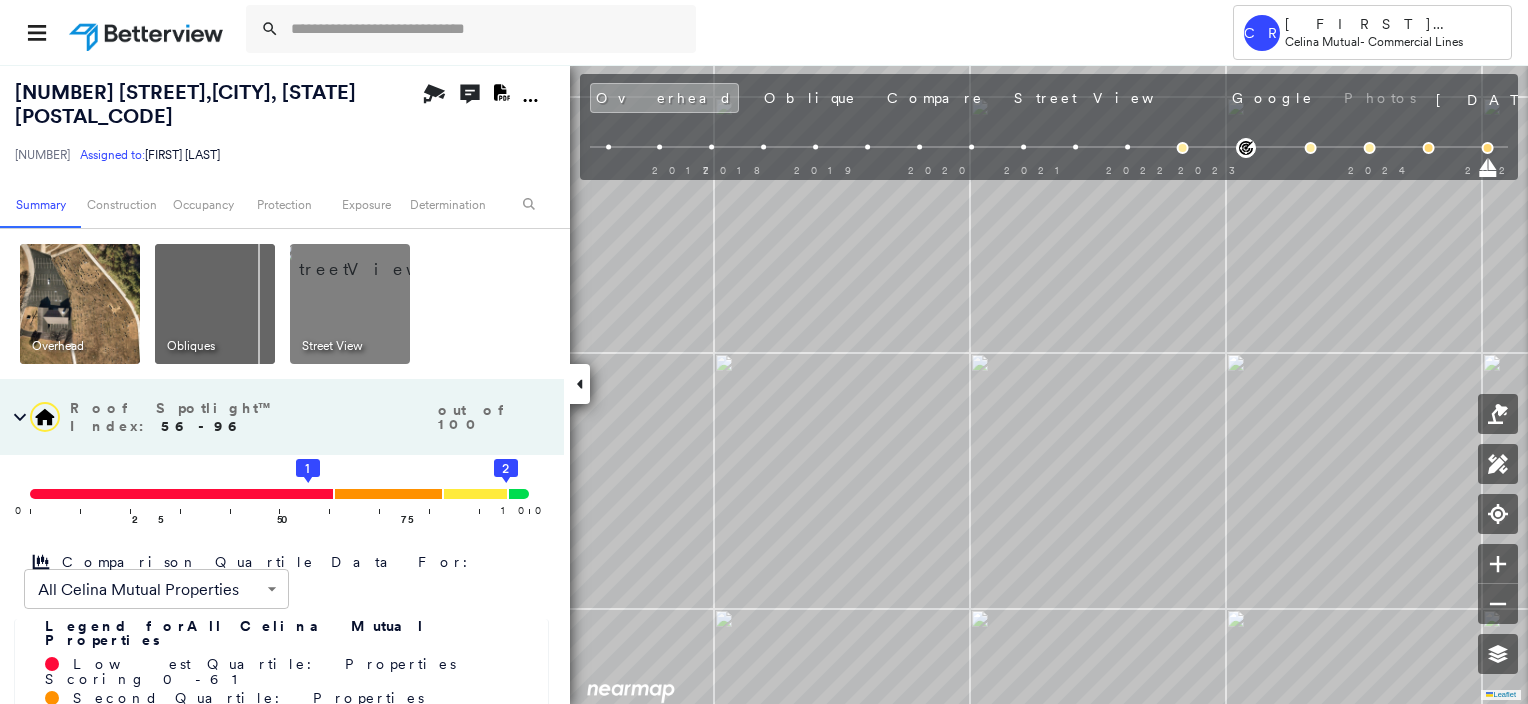 click at bounding box center (374, 259) 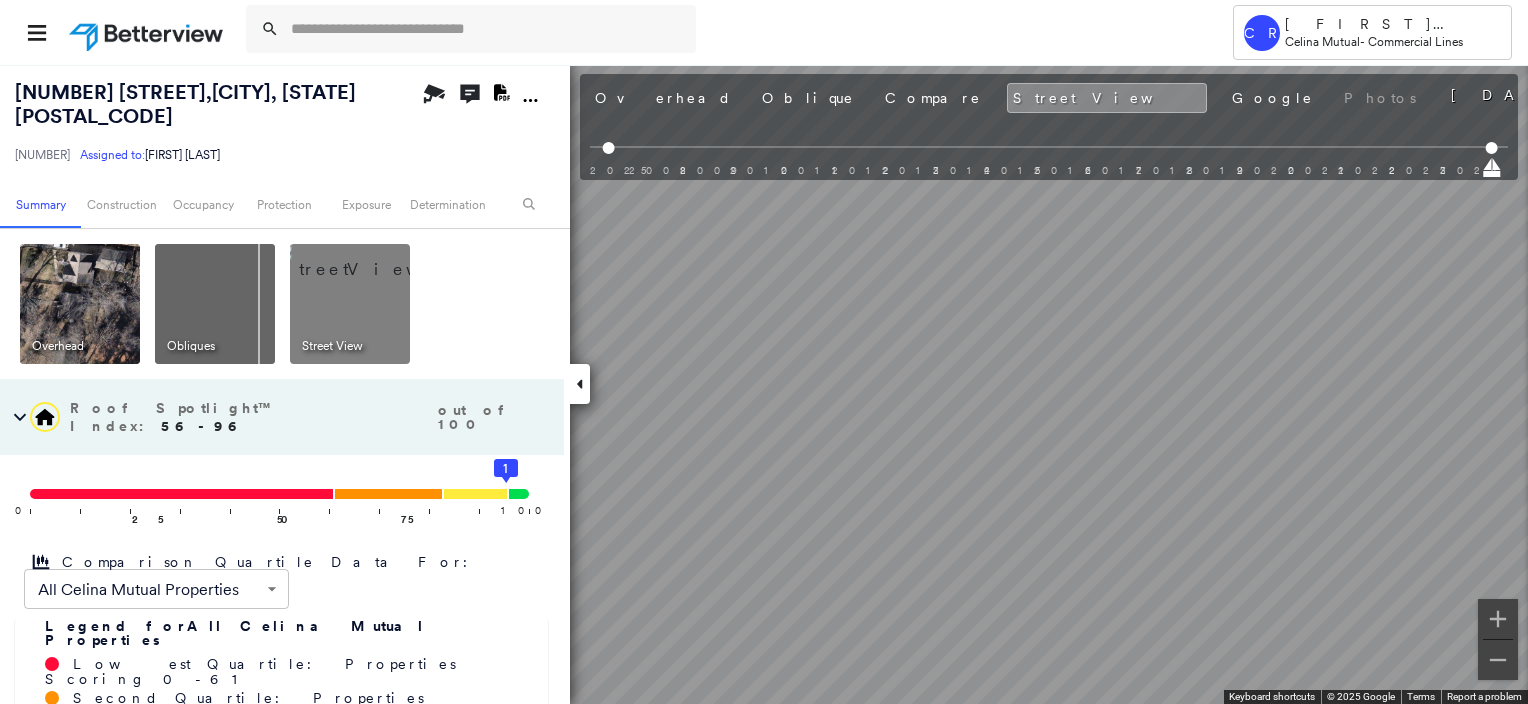click at bounding box center [80, 304] 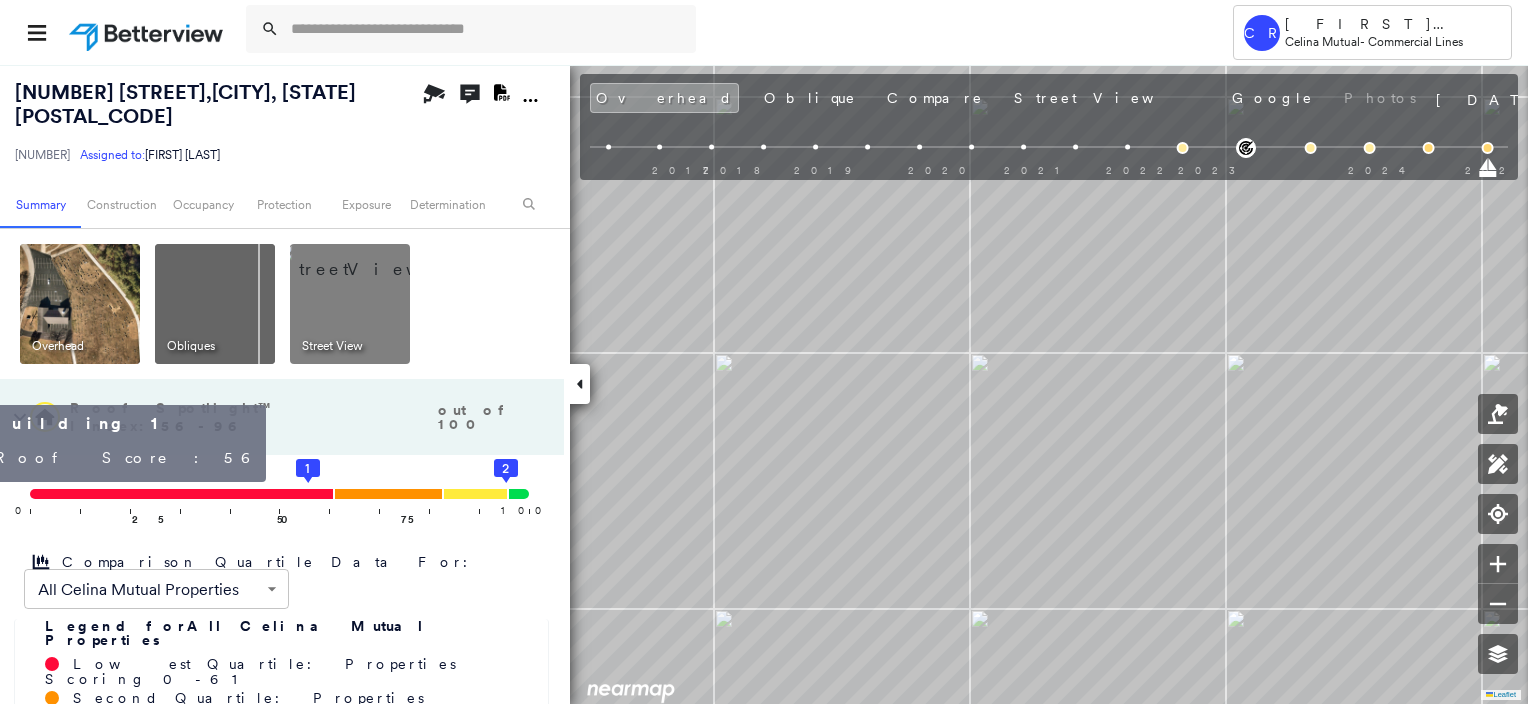 click 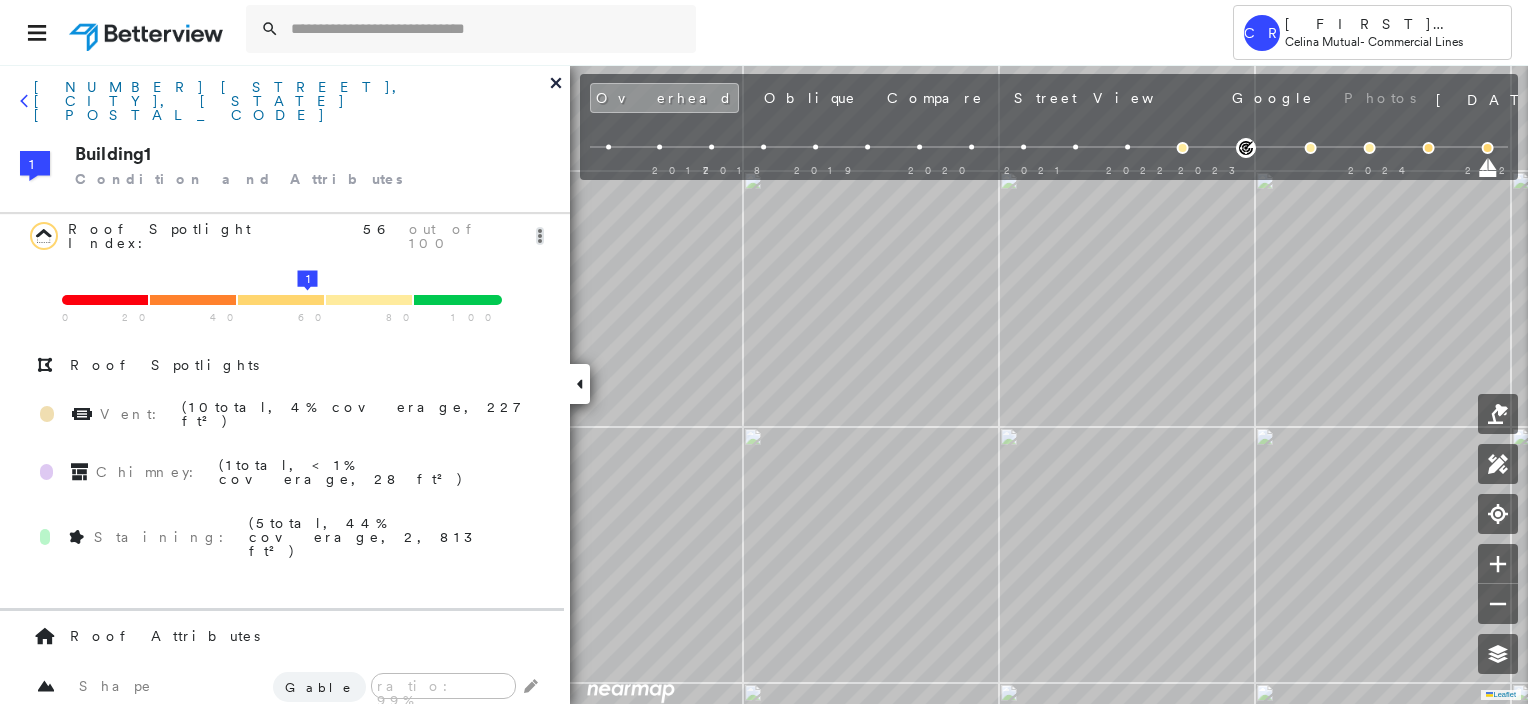 click on "[NUMBER] [STREET], [CITY], [STATE] [POSTAL_CODE]" at bounding box center (292, 101) 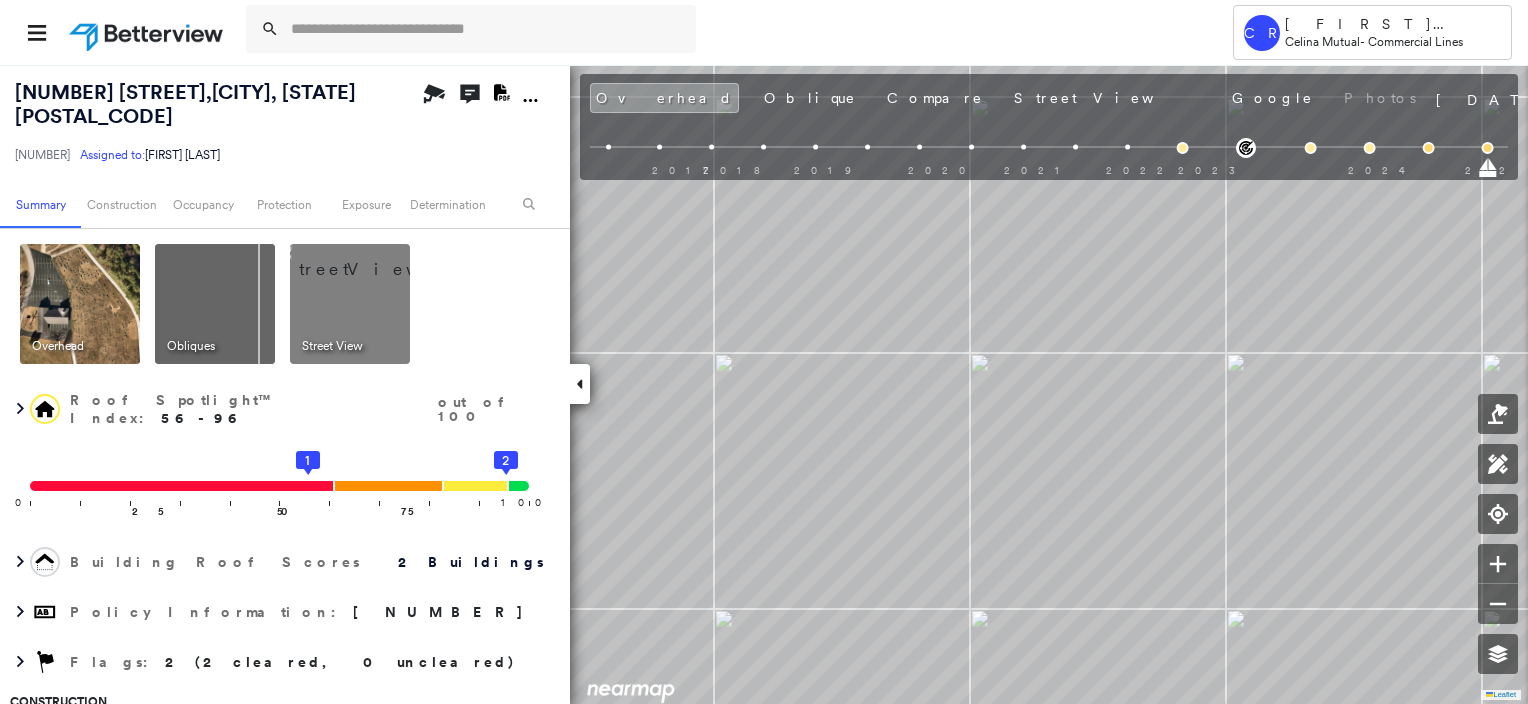 click on "Download PDF Report" 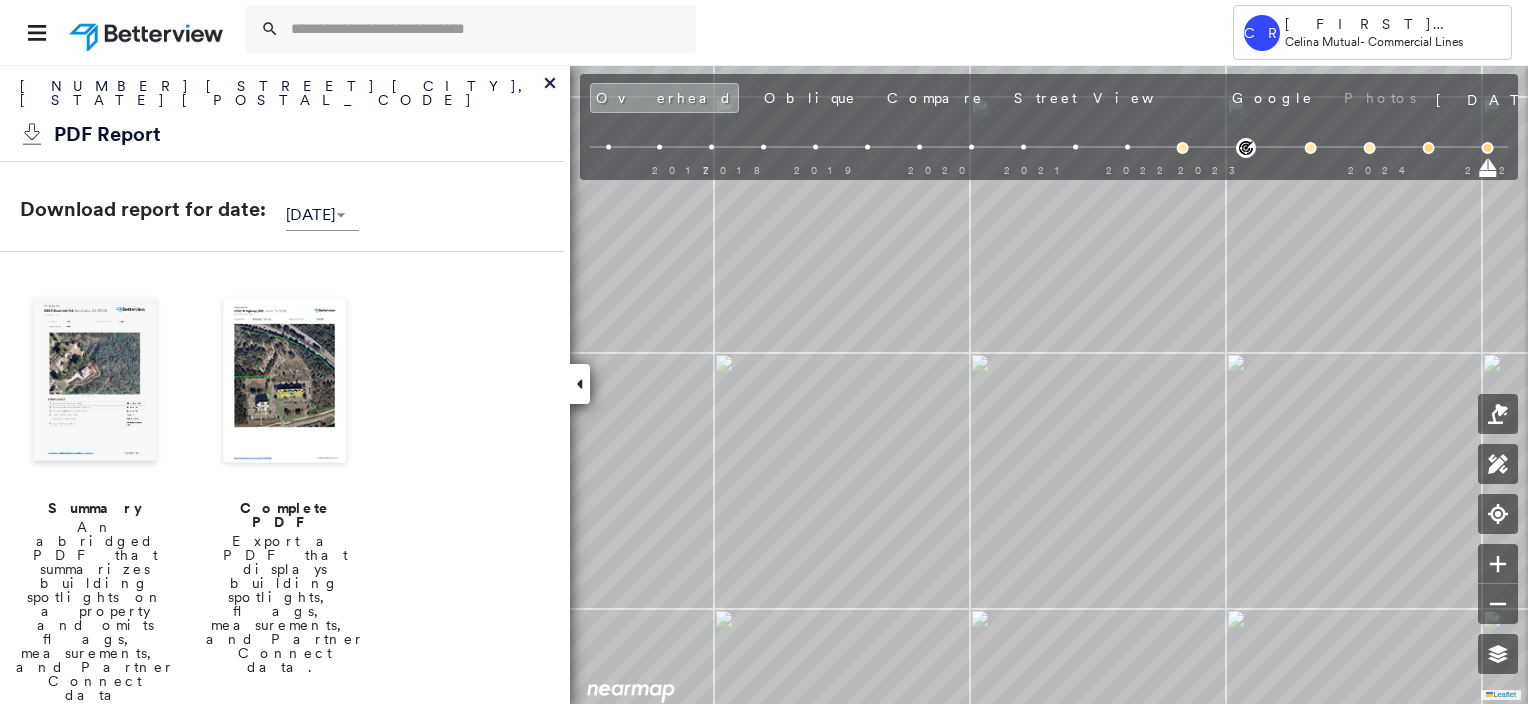 click at bounding box center [95, 382] 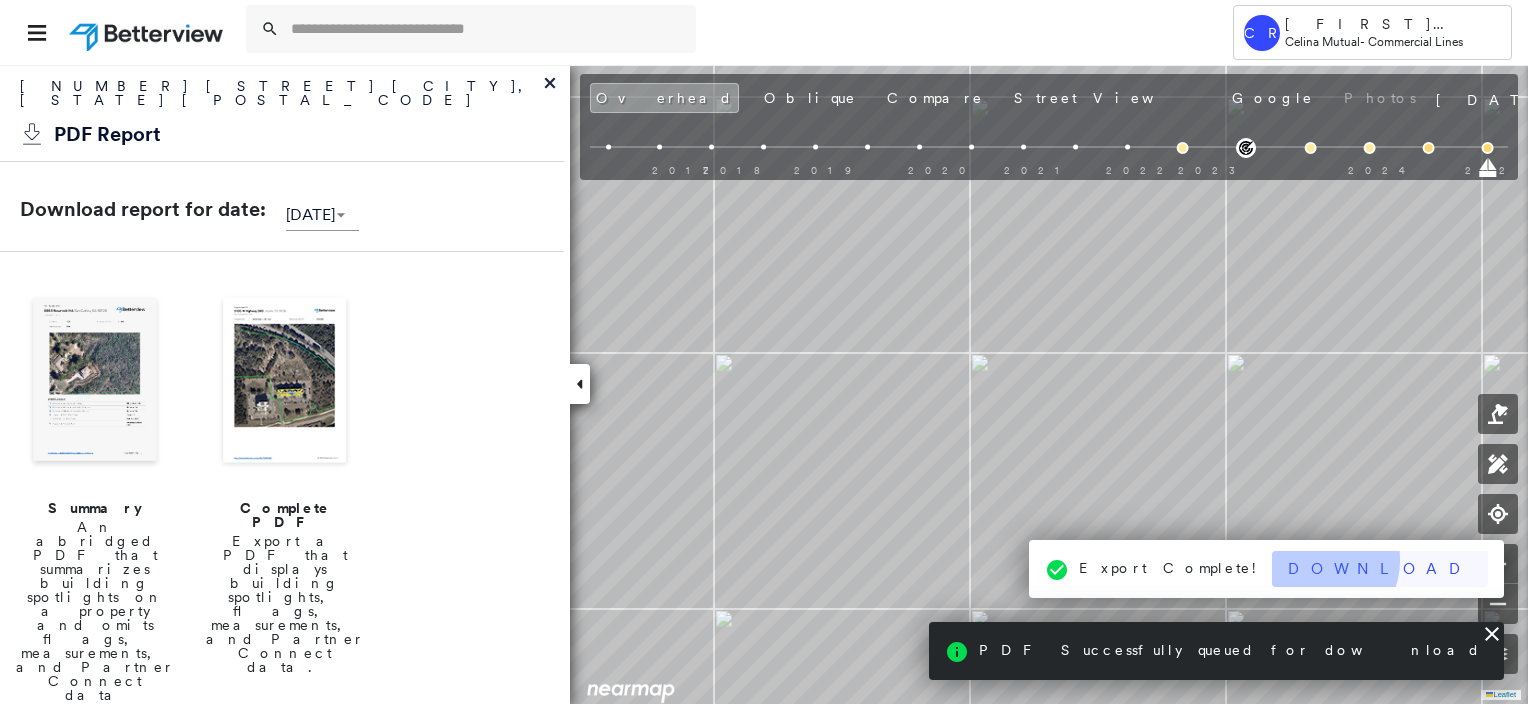 click on "Download" at bounding box center [1380, 569] 